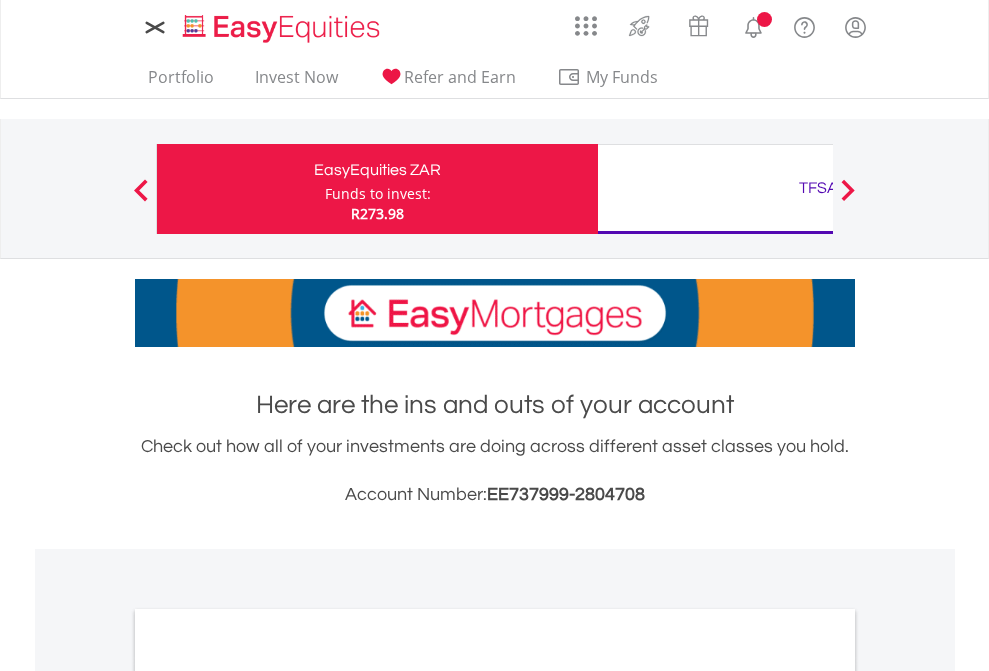 scroll, scrollTop: 0, scrollLeft: 0, axis: both 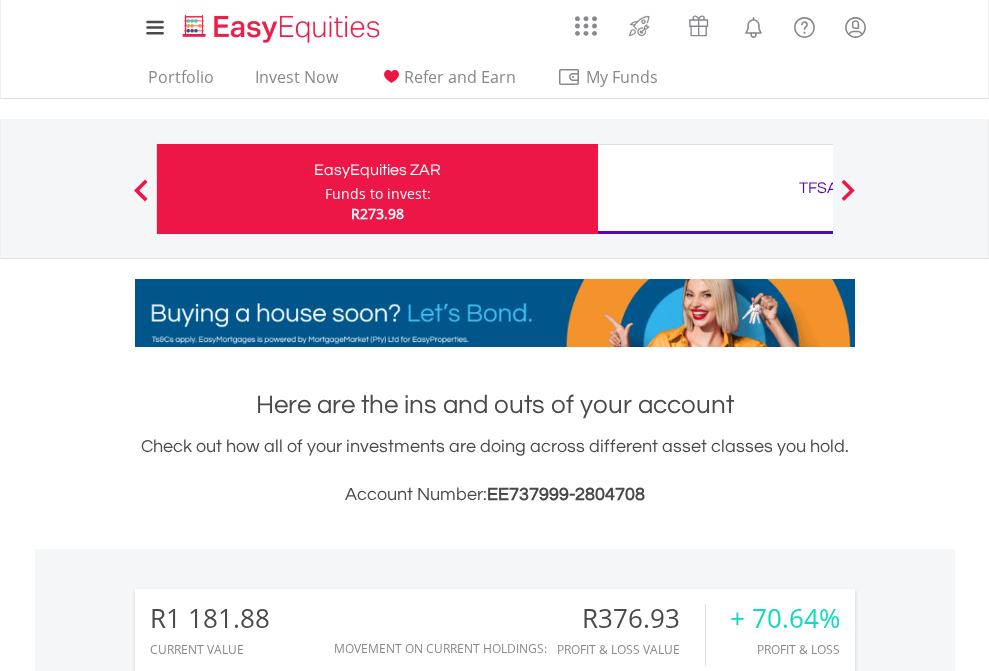 click on "Funds to invest:" at bounding box center [378, 194] 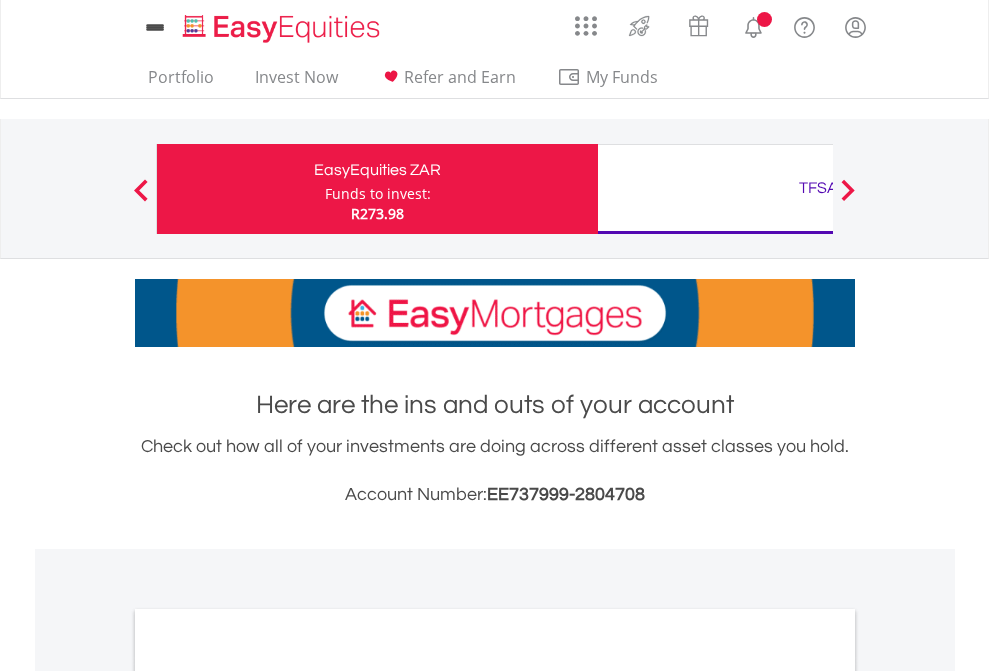 scroll, scrollTop: 0, scrollLeft: 0, axis: both 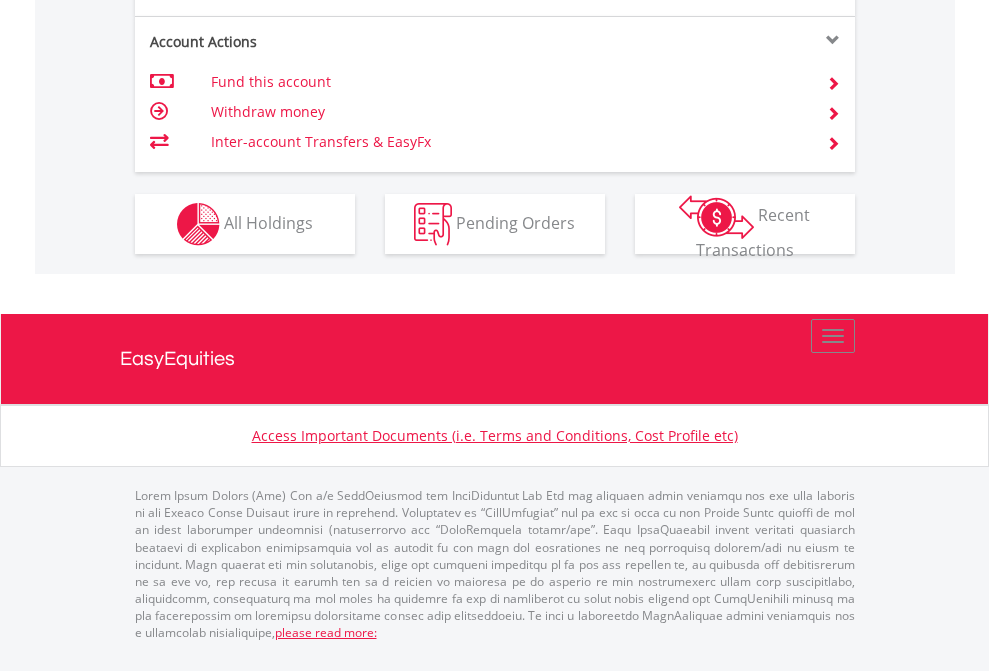 click on "Investment types" at bounding box center [706, -337] 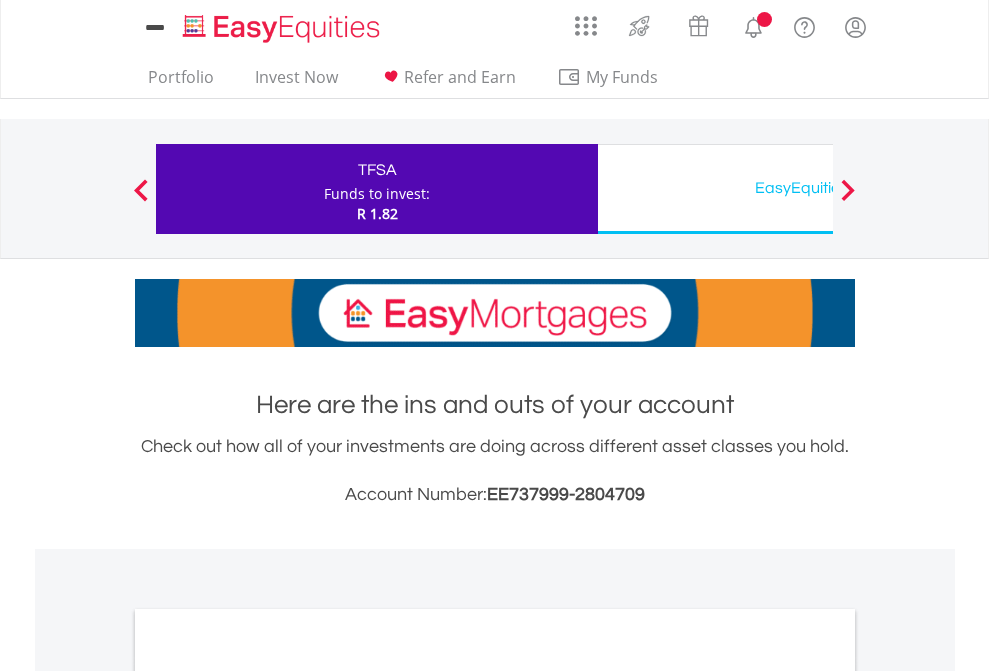 scroll, scrollTop: 0, scrollLeft: 0, axis: both 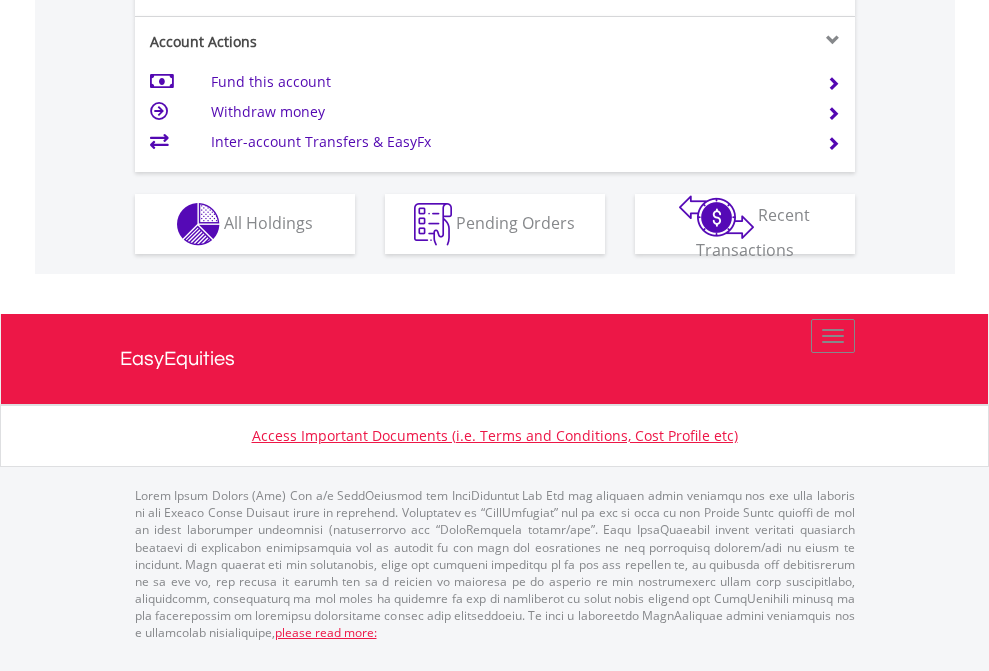 click on "Investment types" at bounding box center [706, -337] 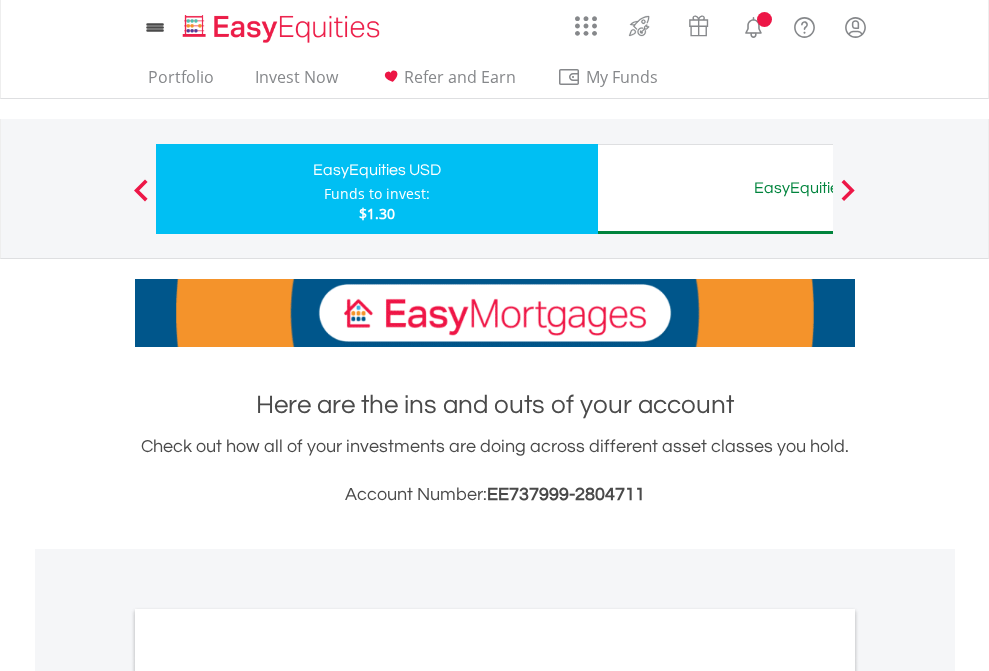 scroll, scrollTop: 0, scrollLeft: 0, axis: both 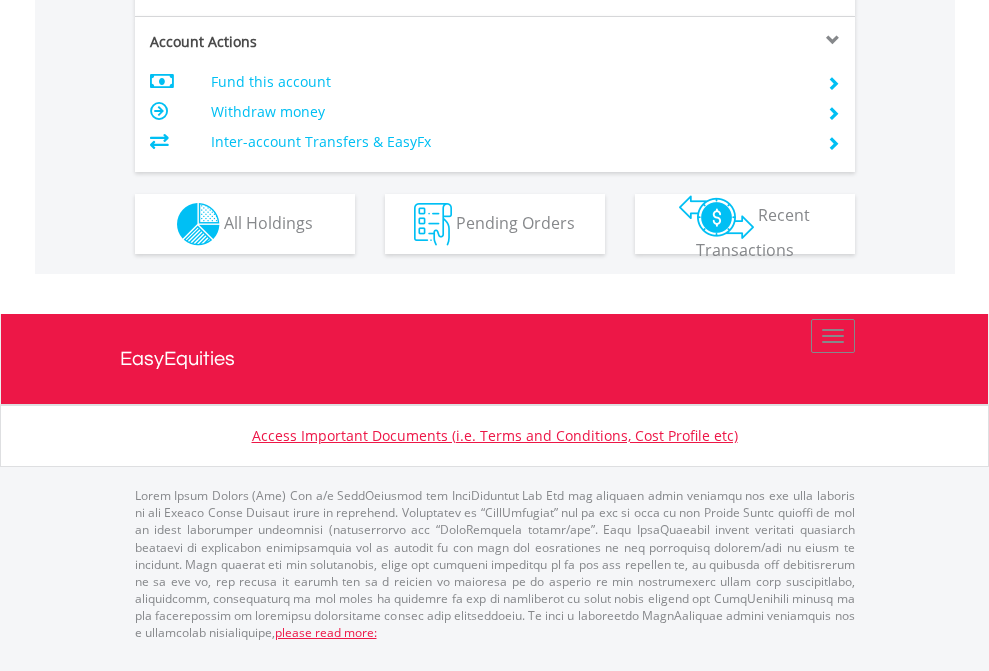 click on "Investment types" at bounding box center [706, -337] 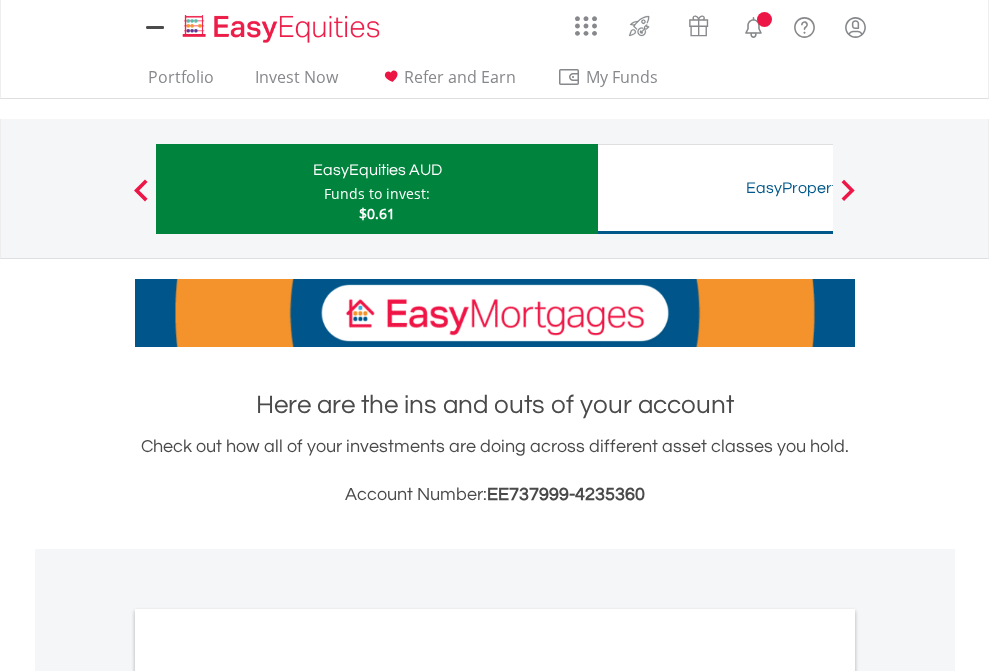 scroll, scrollTop: 0, scrollLeft: 0, axis: both 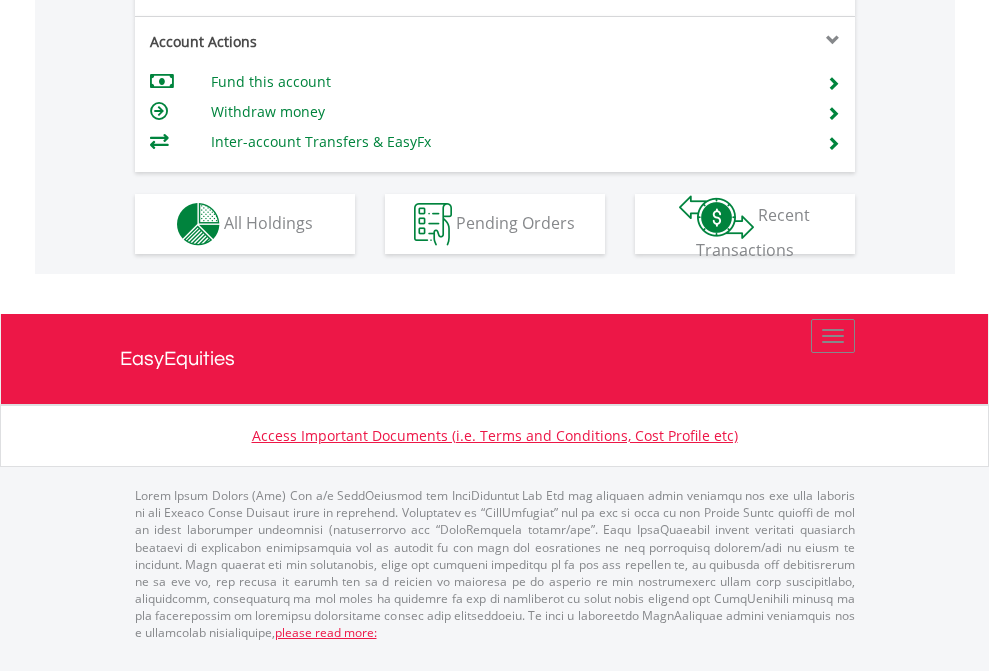 click on "Investment types" at bounding box center (706, -337) 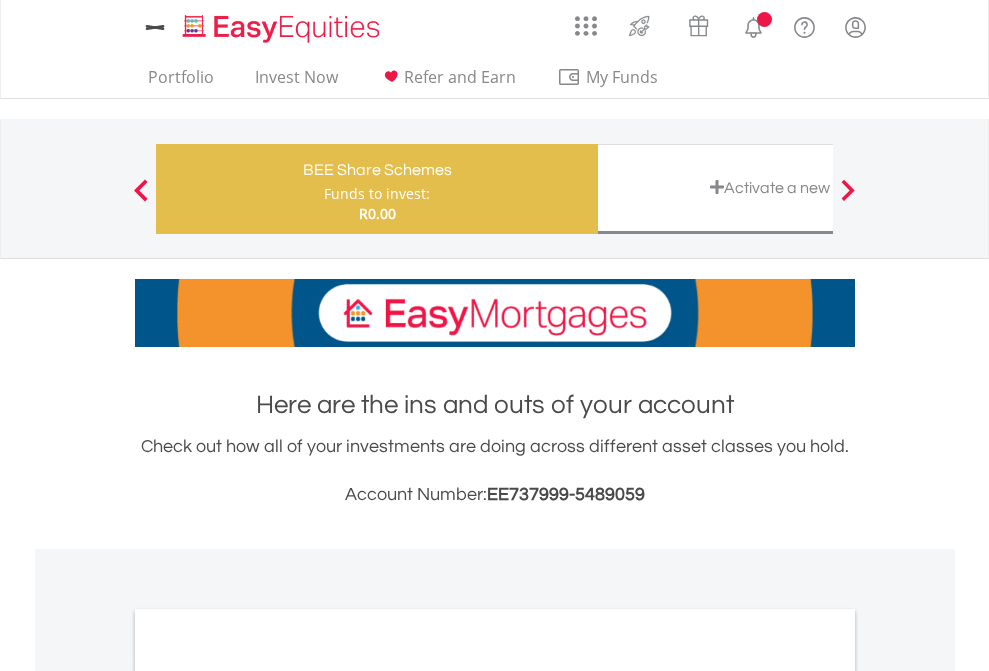 scroll, scrollTop: 0, scrollLeft: 0, axis: both 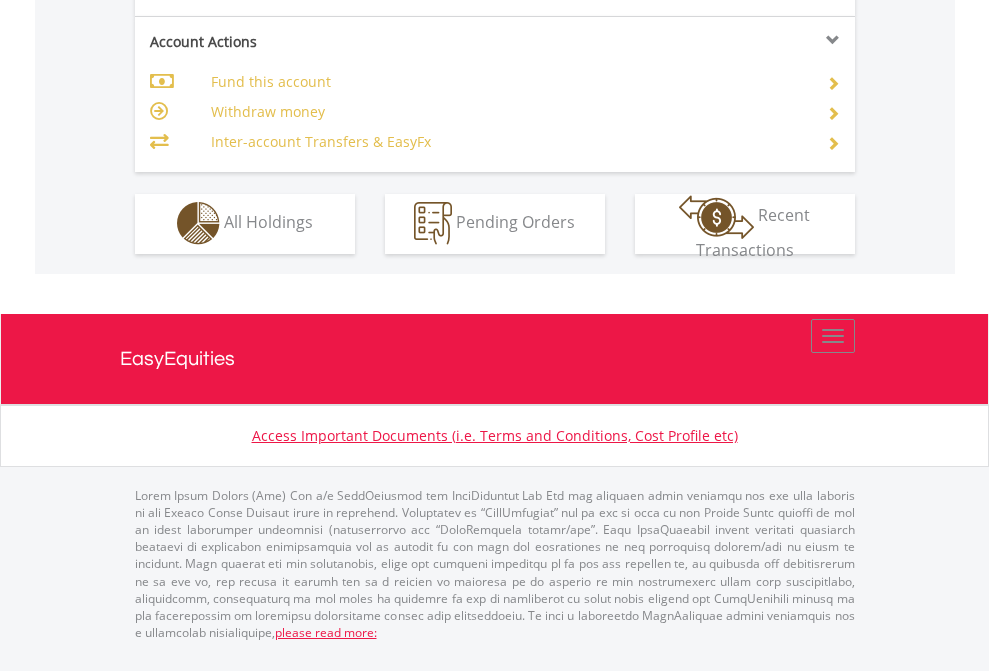 click on "Investment types" at bounding box center [706, -353] 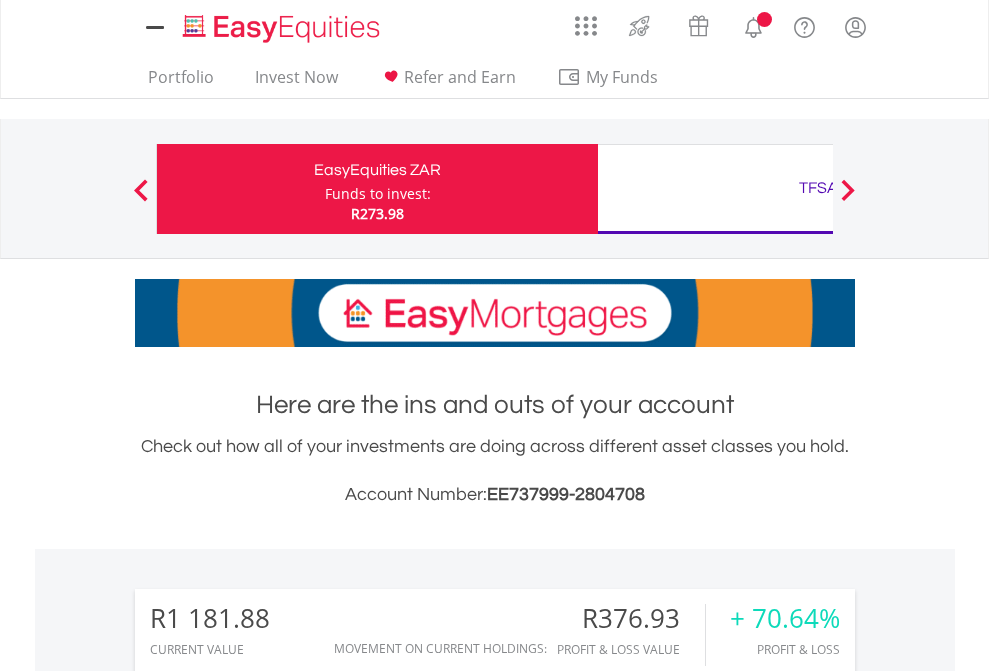 scroll, scrollTop: 1533, scrollLeft: 0, axis: vertical 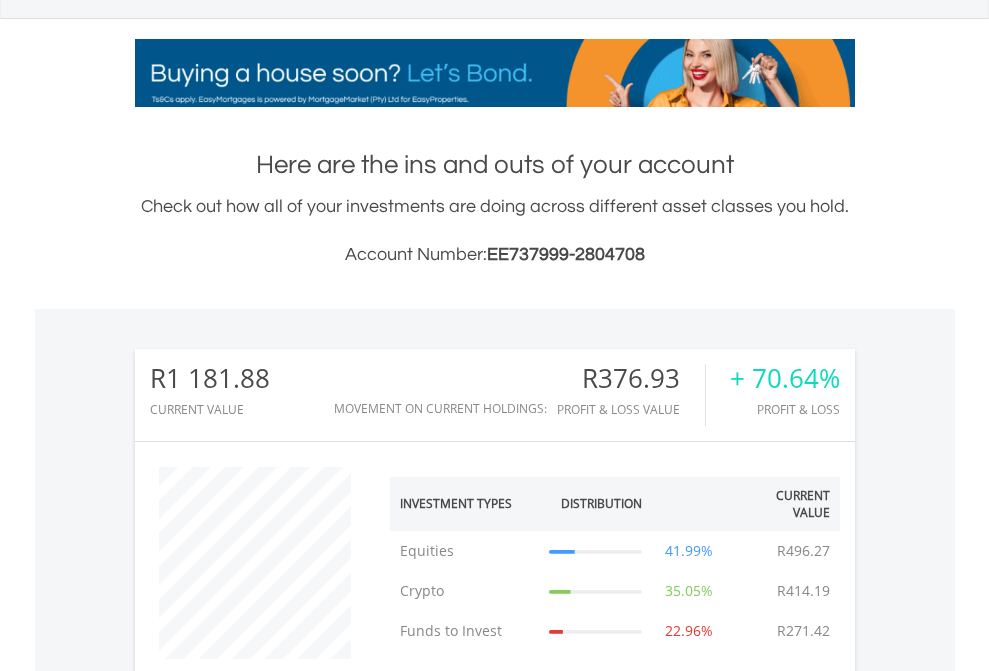 click on "All Holdings" at bounding box center (268, 1266) 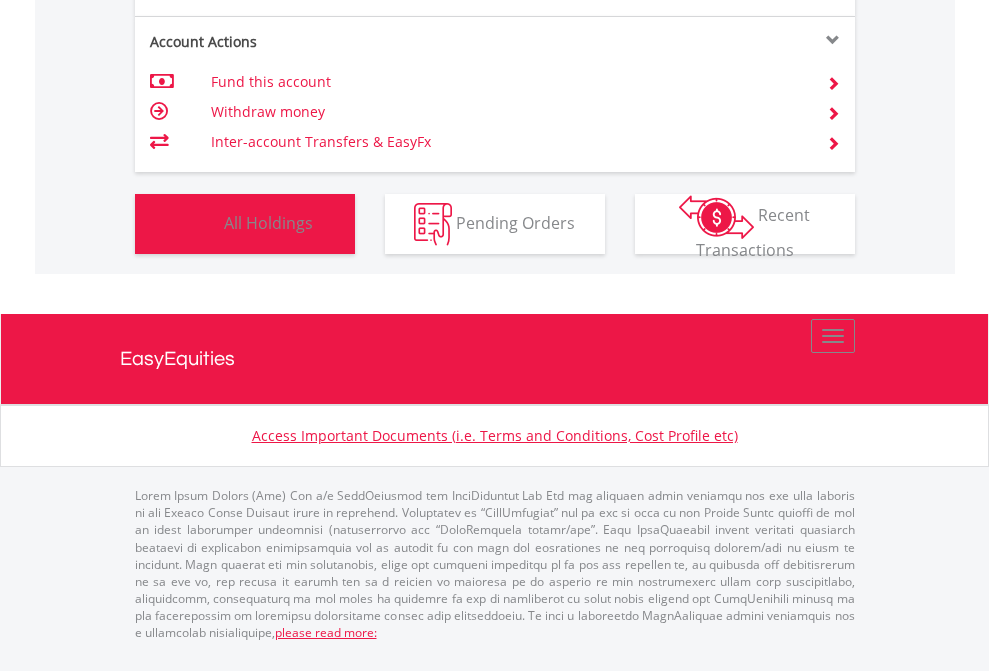scroll, scrollTop: 999808, scrollLeft: 999687, axis: both 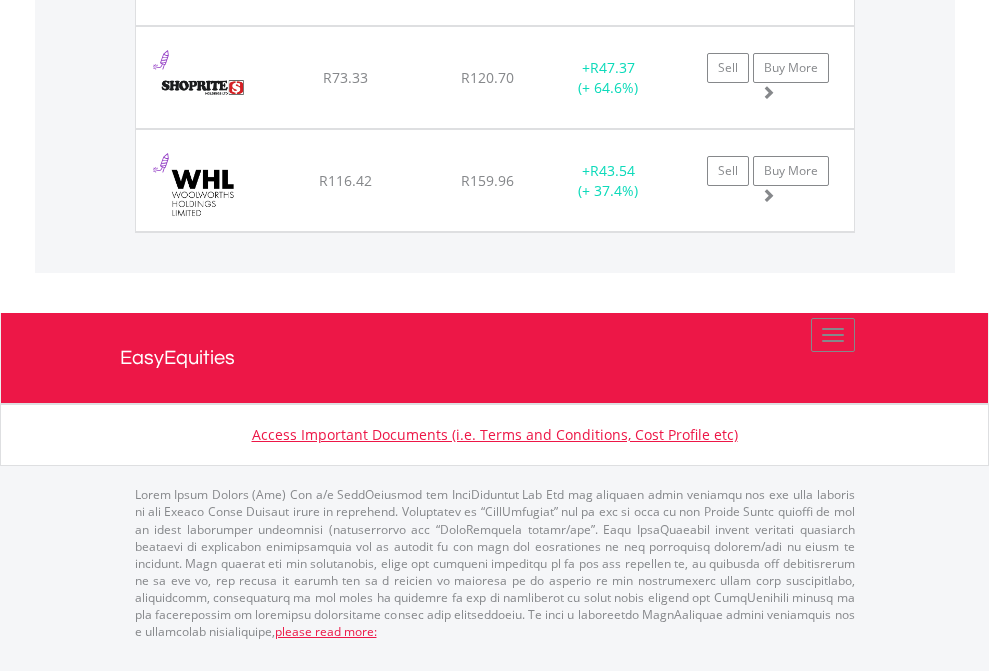 click on "TFSA" at bounding box center (818, -1688) 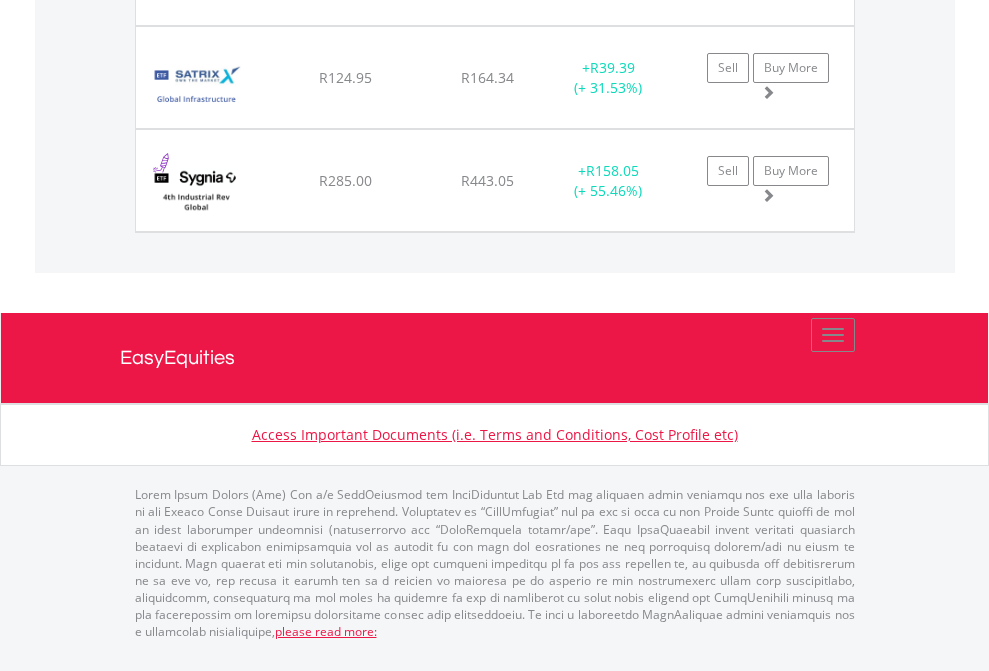 click on "EasyEquities USD" at bounding box center [818, -1648] 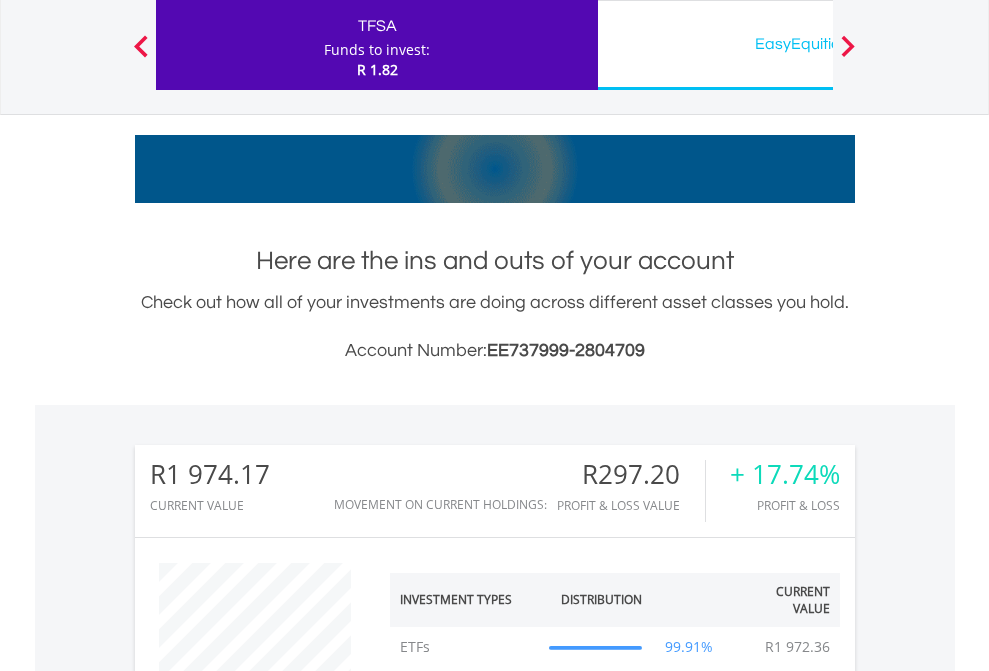 scroll, scrollTop: 999808, scrollLeft: 999687, axis: both 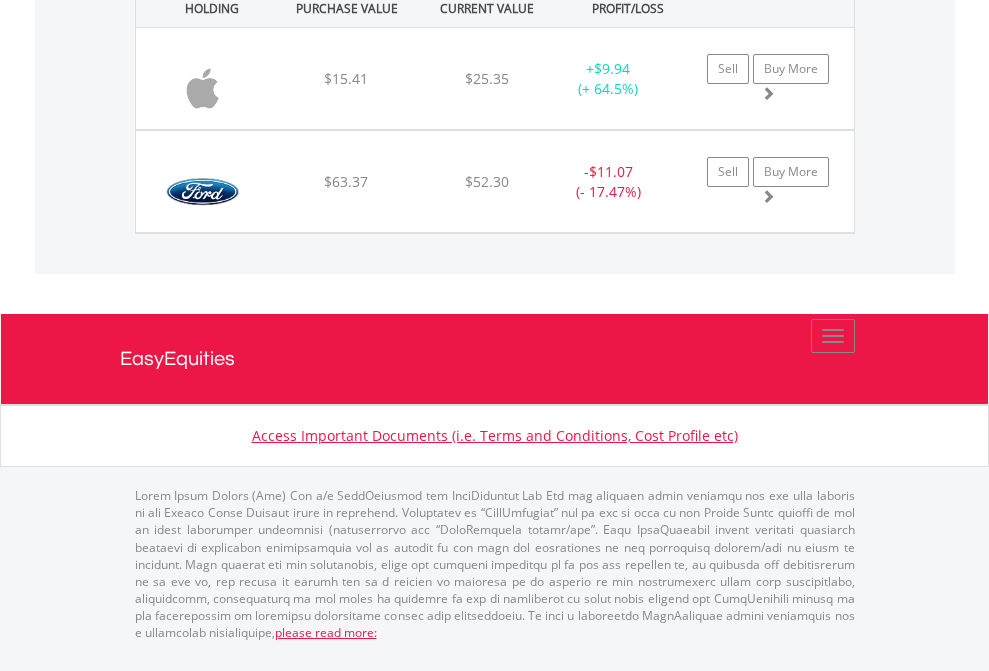 click on "EasyEquities AUD" at bounding box center (818, -1071) 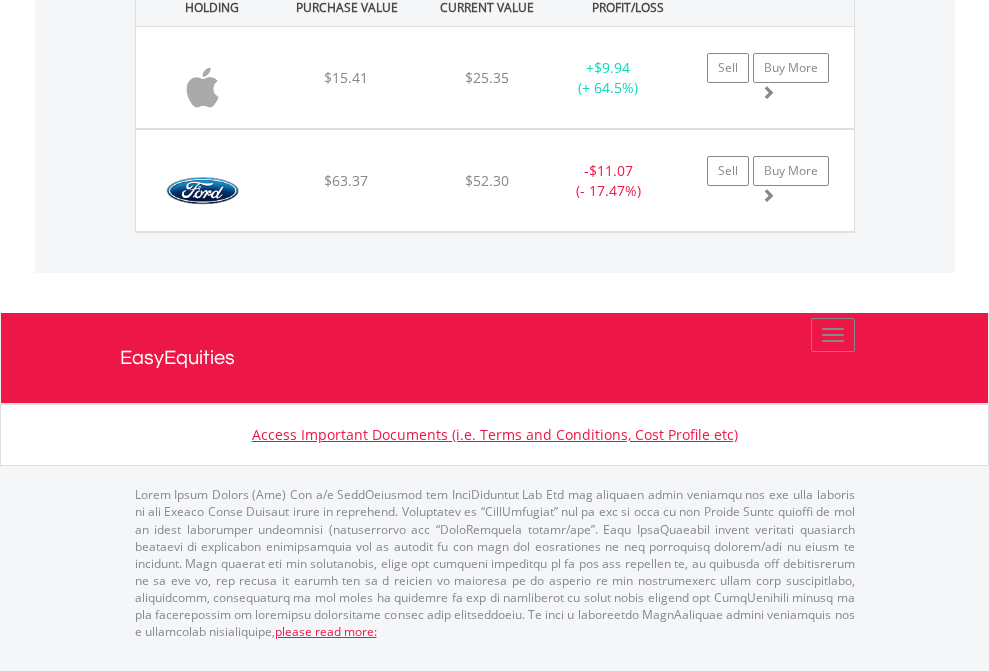 scroll, scrollTop: 144, scrollLeft: 0, axis: vertical 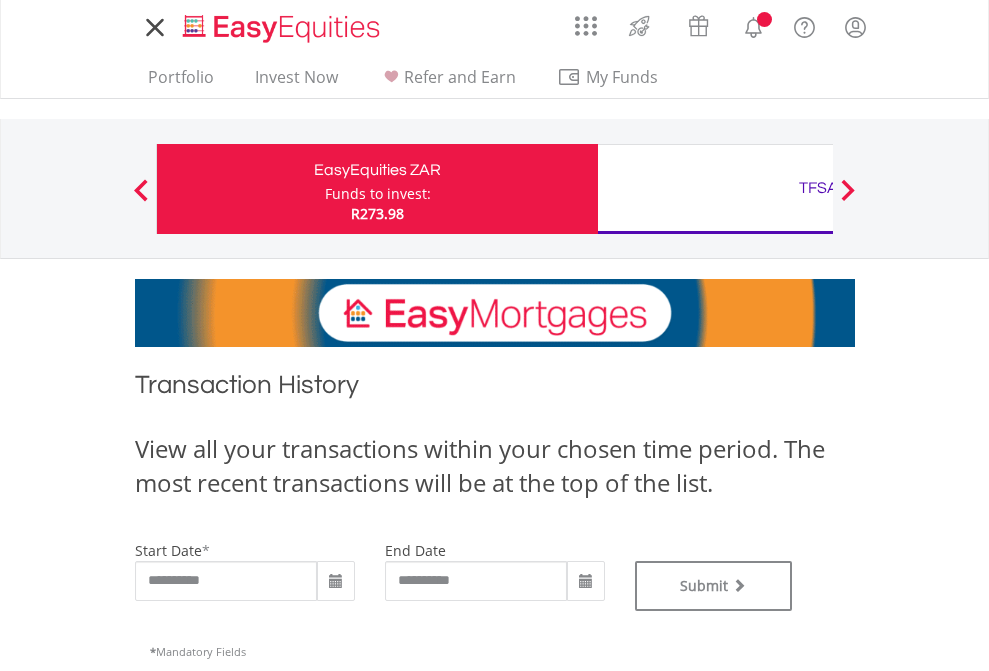 type on "**********" 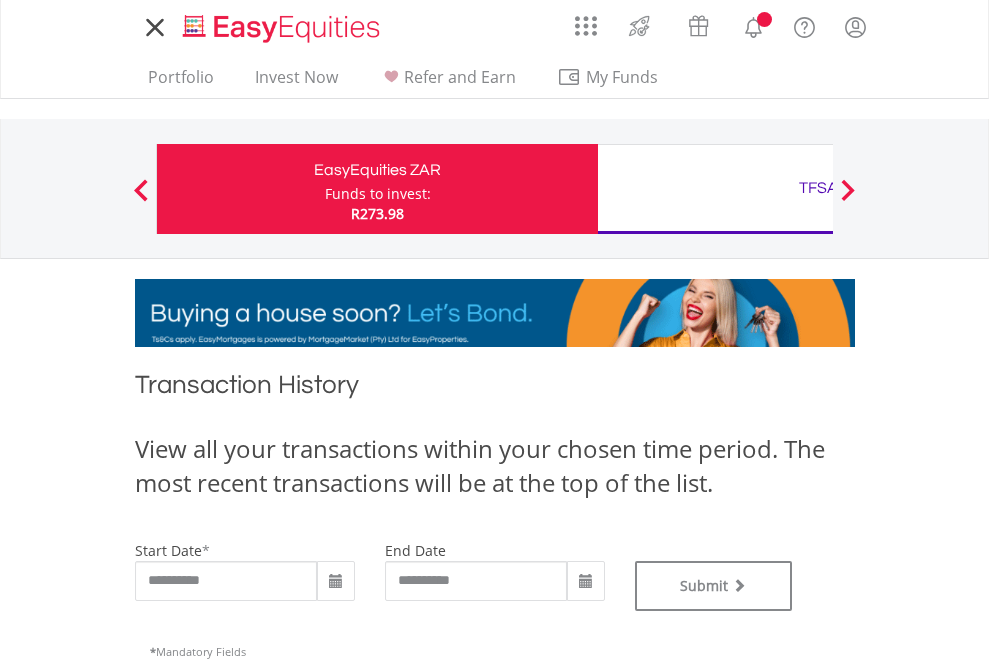 type on "**********" 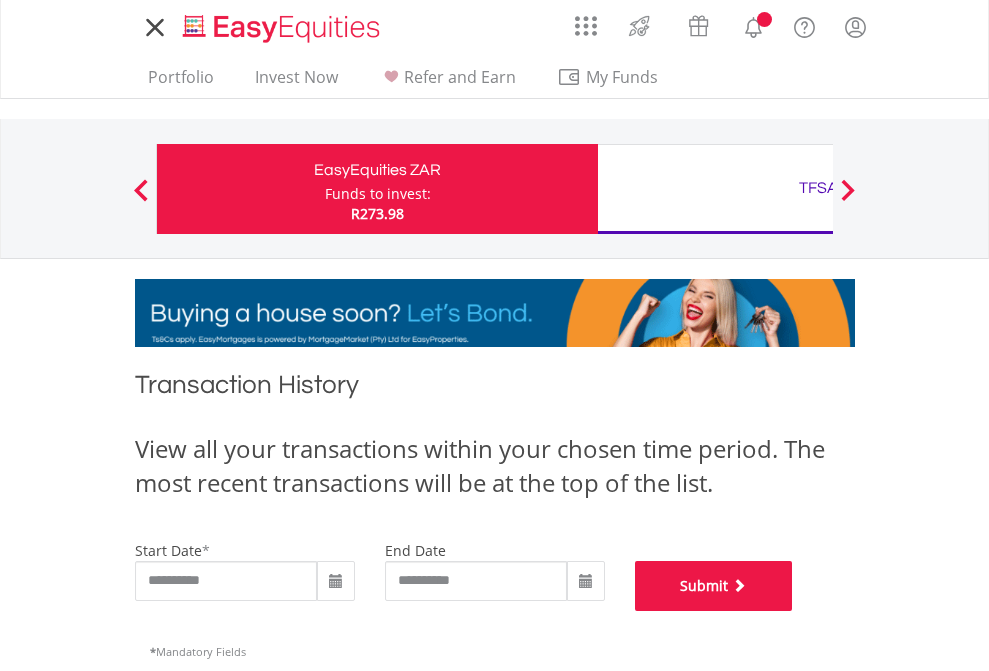 click on "Submit" at bounding box center (714, 586) 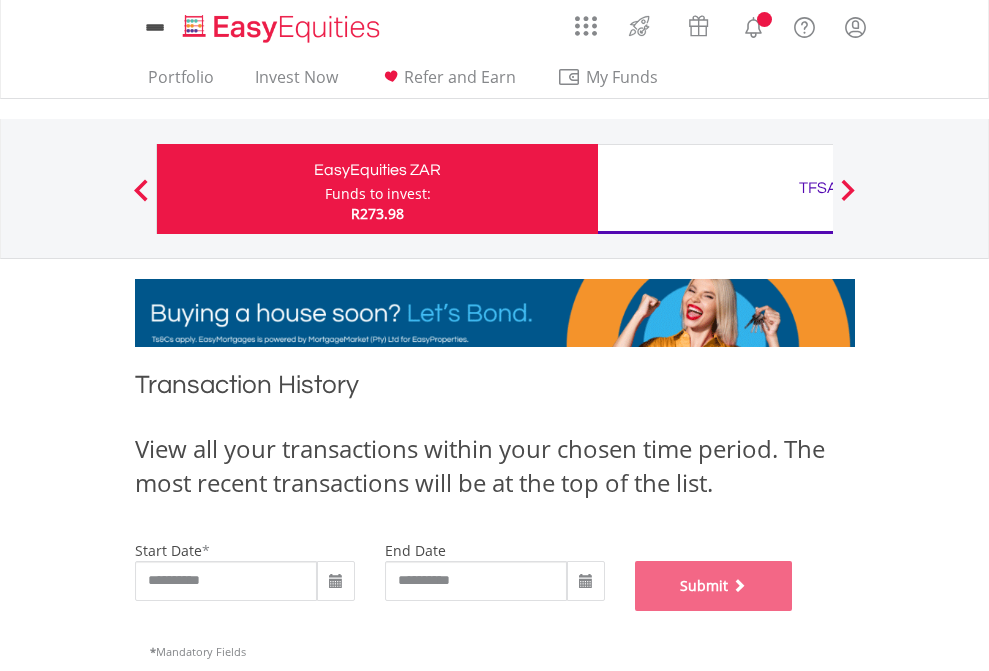 scroll, scrollTop: 811, scrollLeft: 0, axis: vertical 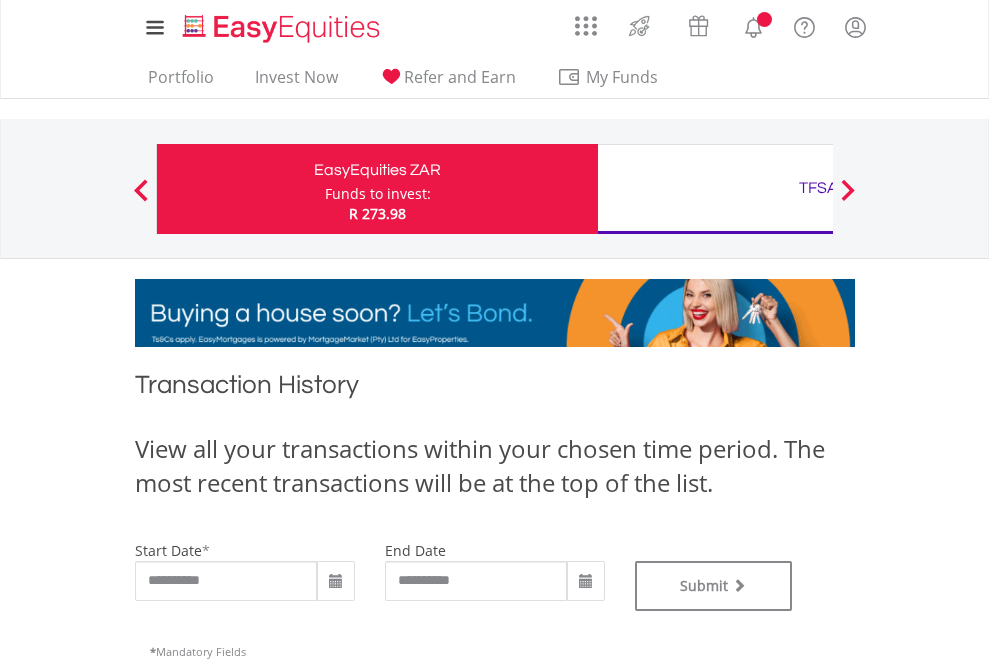 click on "TFSA" at bounding box center (818, 188) 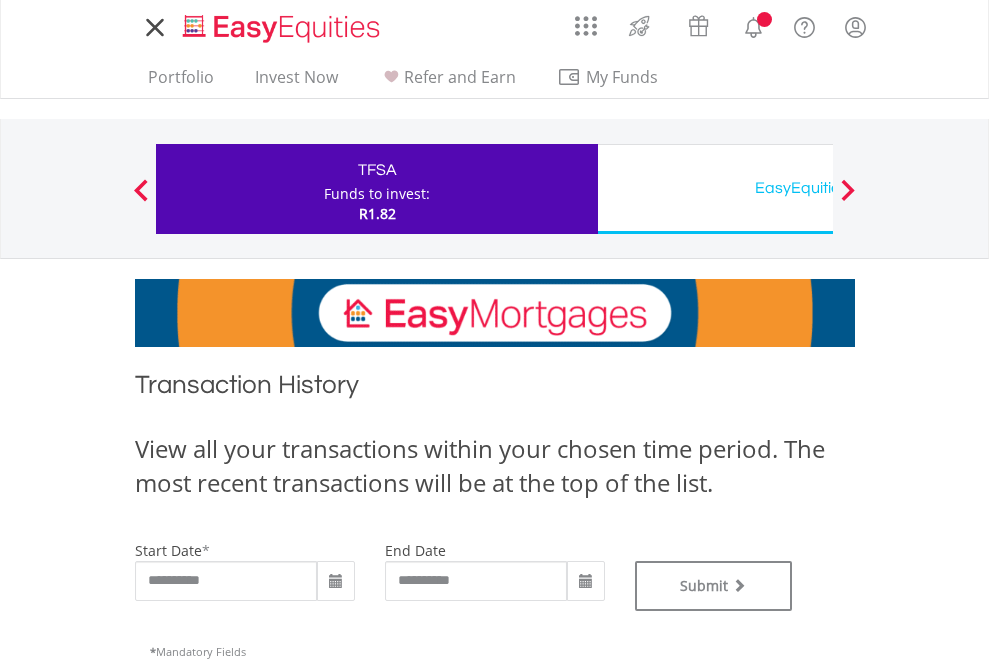 scroll, scrollTop: 0, scrollLeft: 0, axis: both 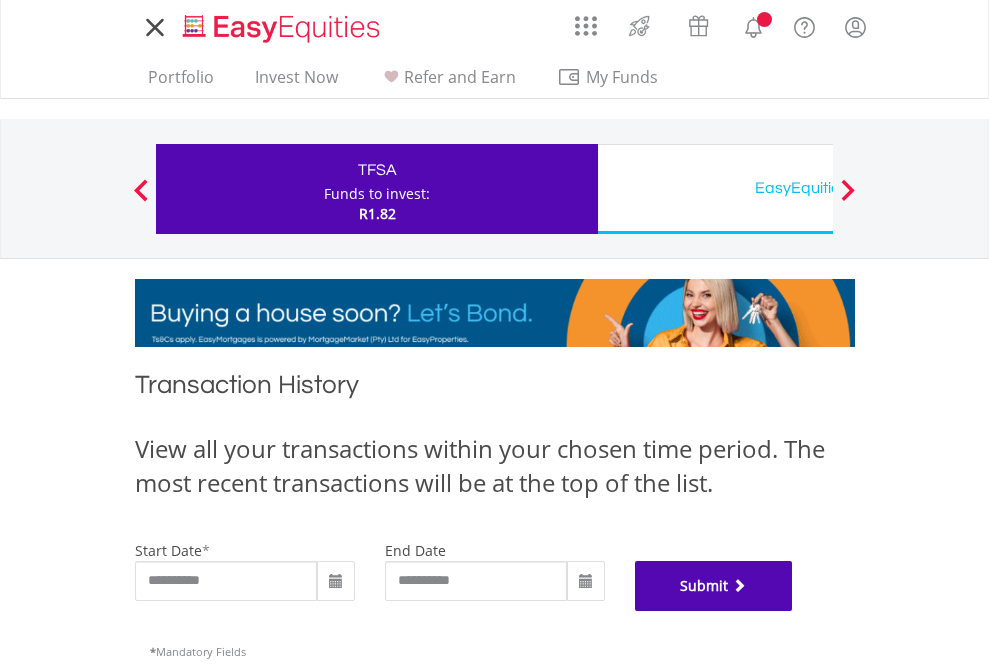 click on "Submit" at bounding box center (714, 586) 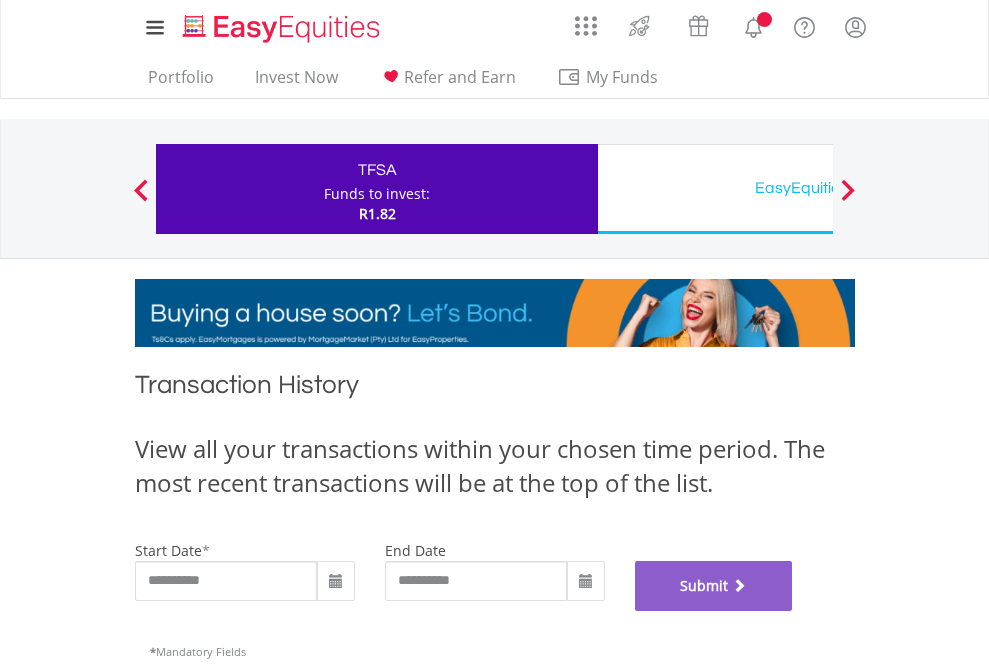 scroll, scrollTop: 811, scrollLeft: 0, axis: vertical 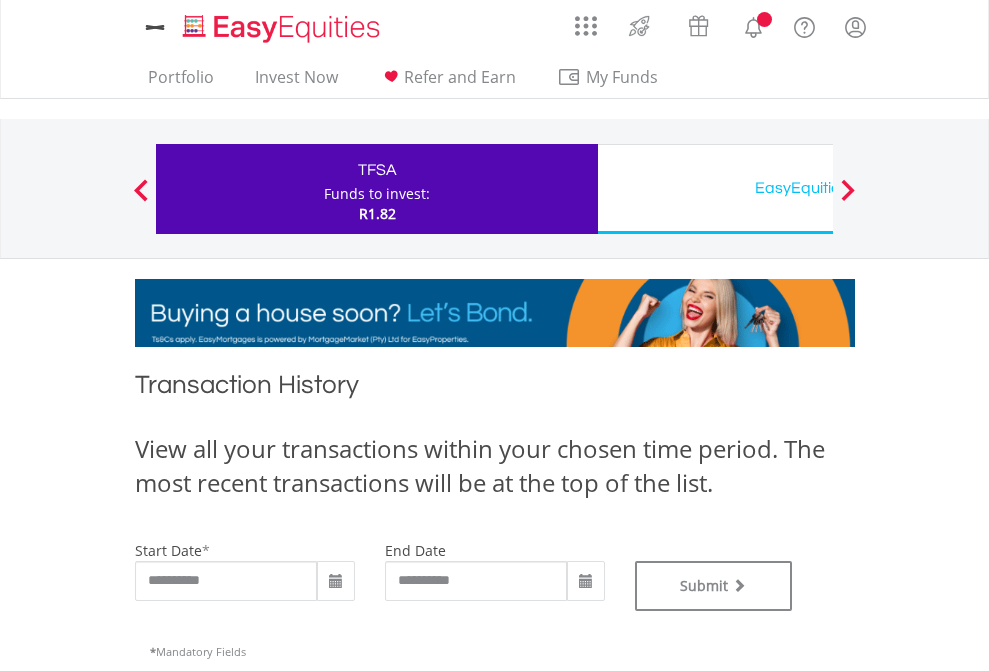 click on "EasyEquities USD" at bounding box center [818, 188] 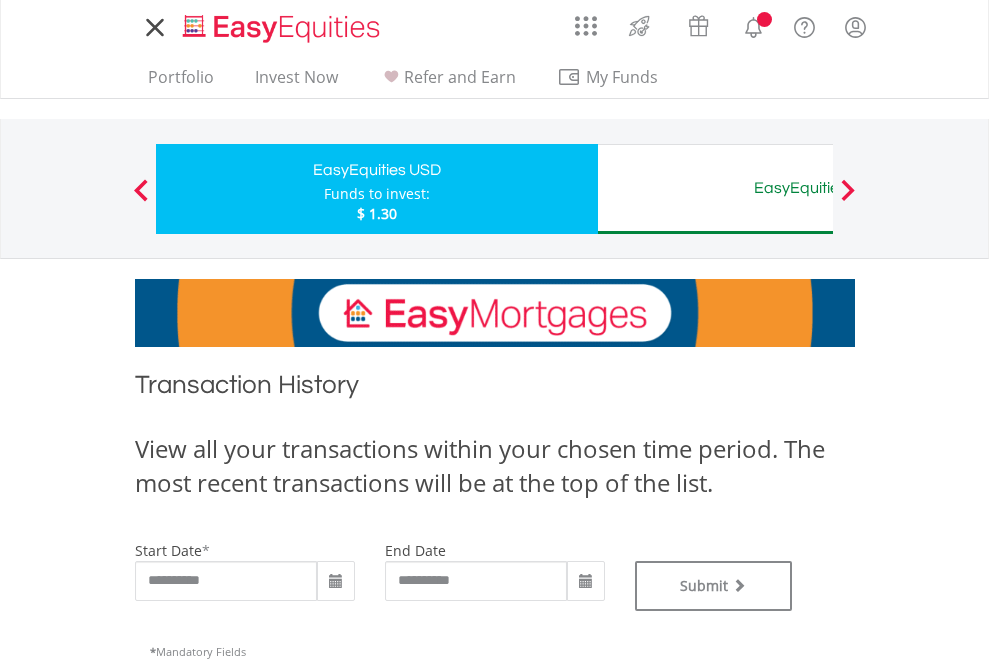 scroll, scrollTop: 0, scrollLeft: 0, axis: both 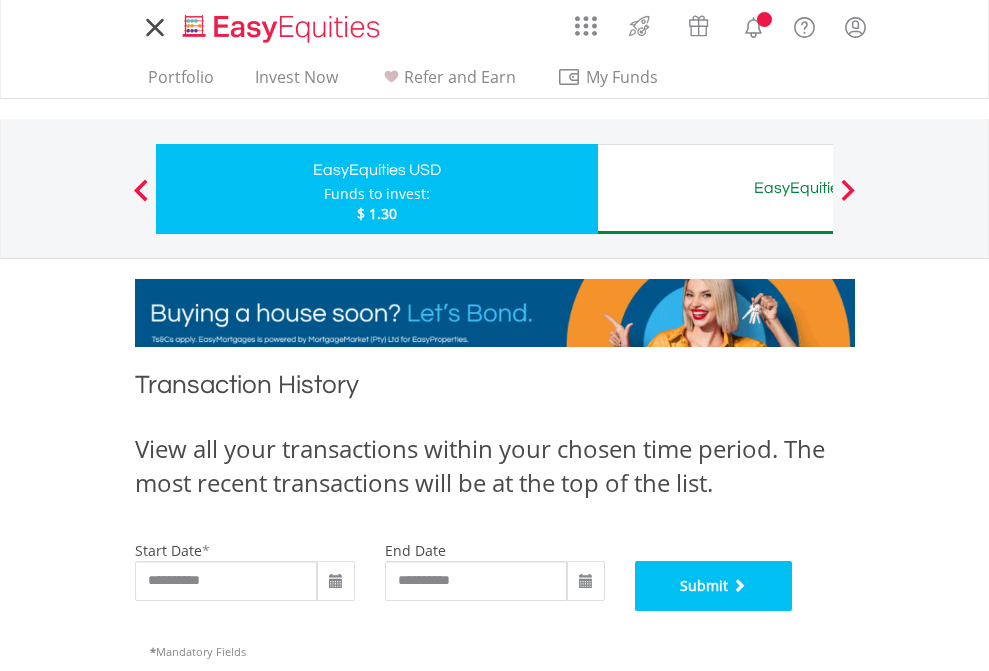 click on "Submit" at bounding box center [714, 586] 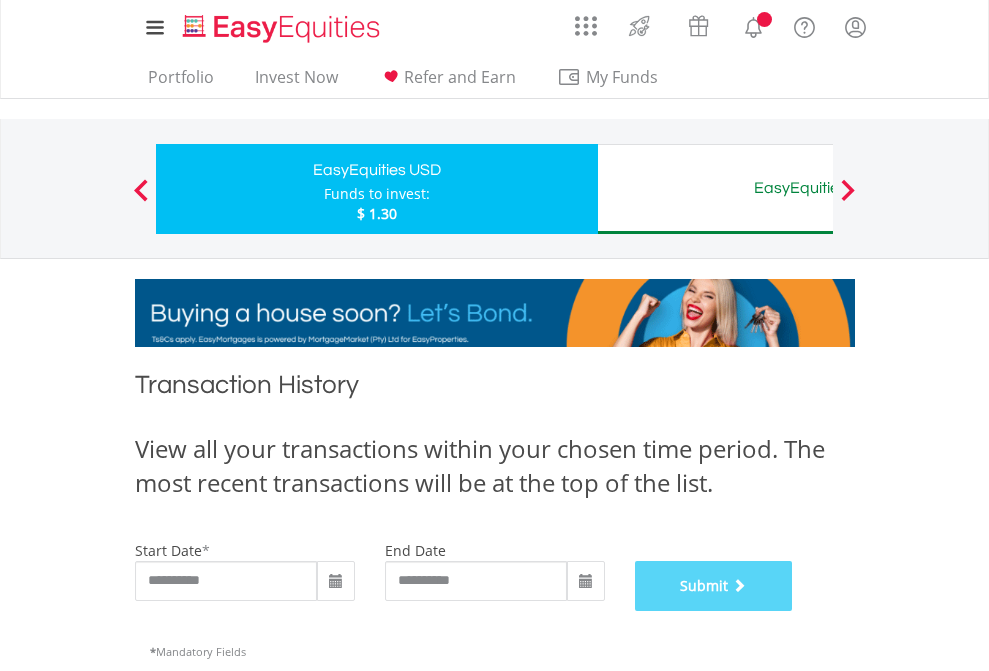 scroll, scrollTop: 811, scrollLeft: 0, axis: vertical 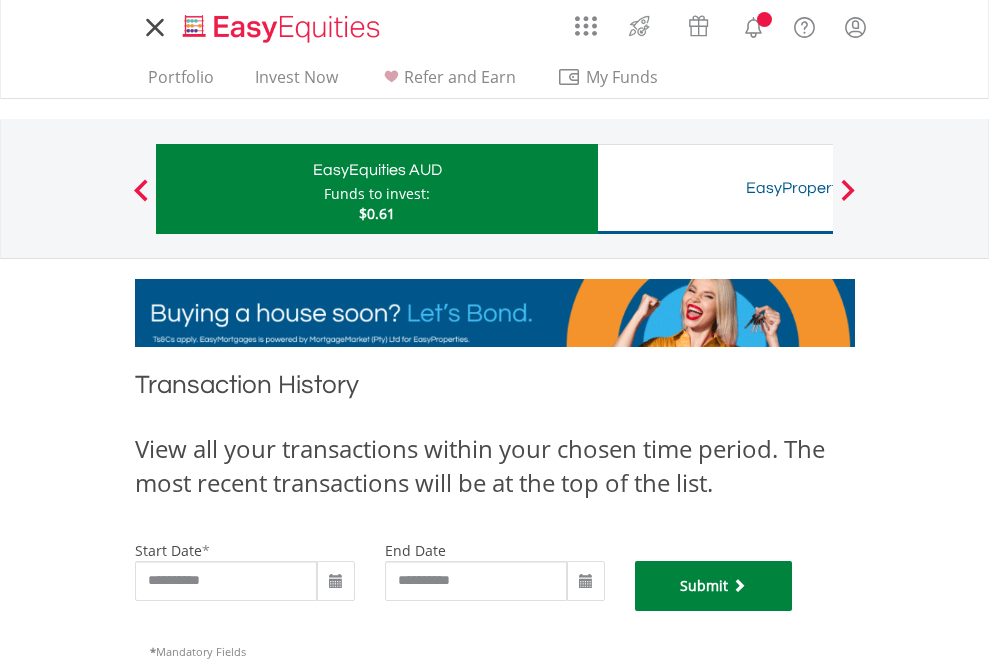 click on "Submit" at bounding box center (714, 586) 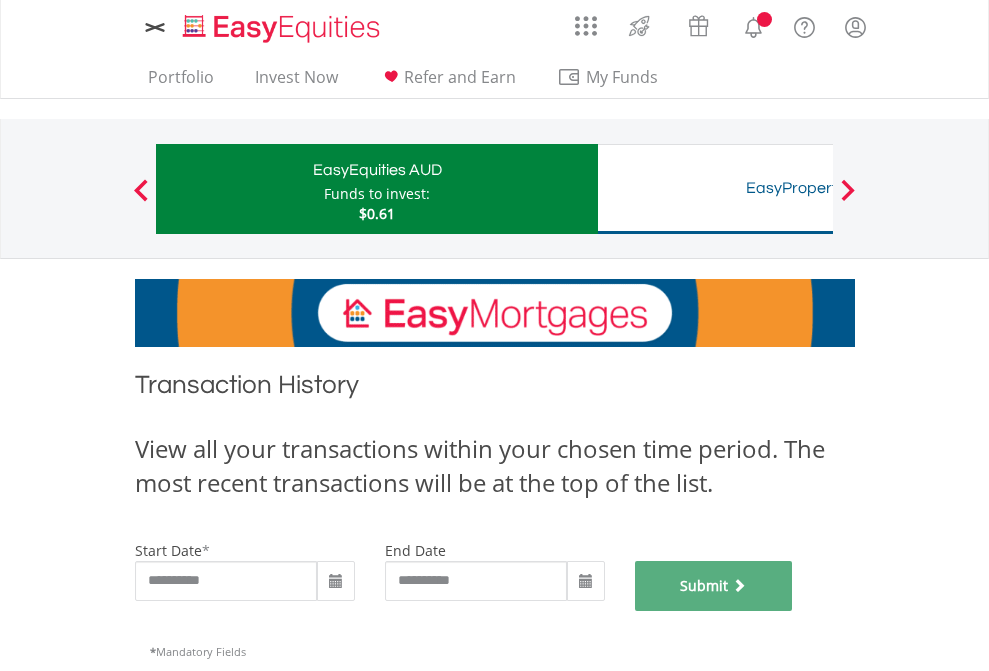 scroll, scrollTop: 811, scrollLeft: 0, axis: vertical 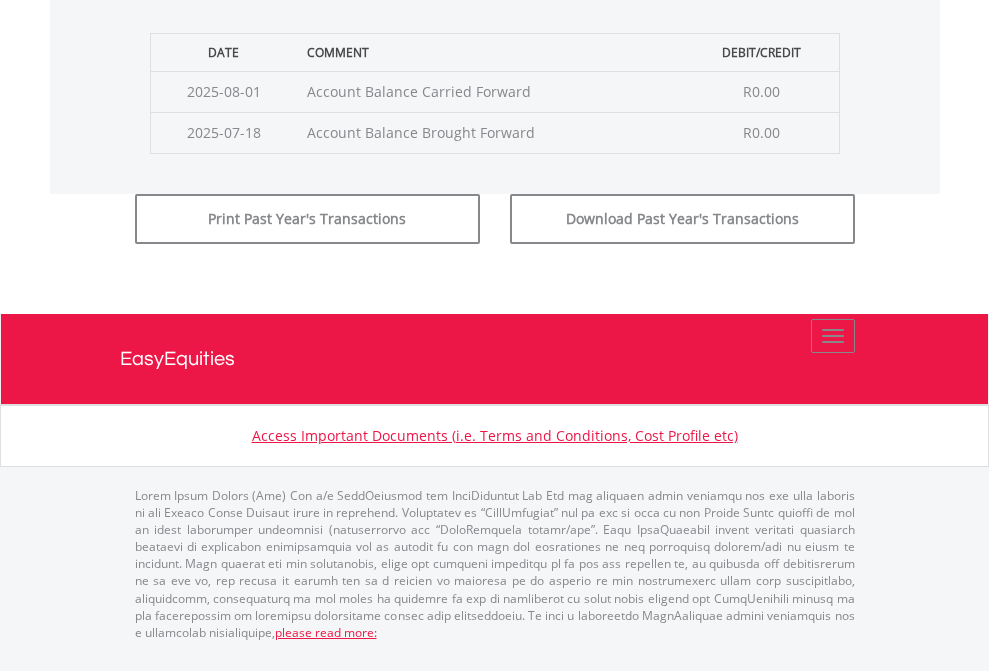 click on "Submit" at bounding box center (714, -183) 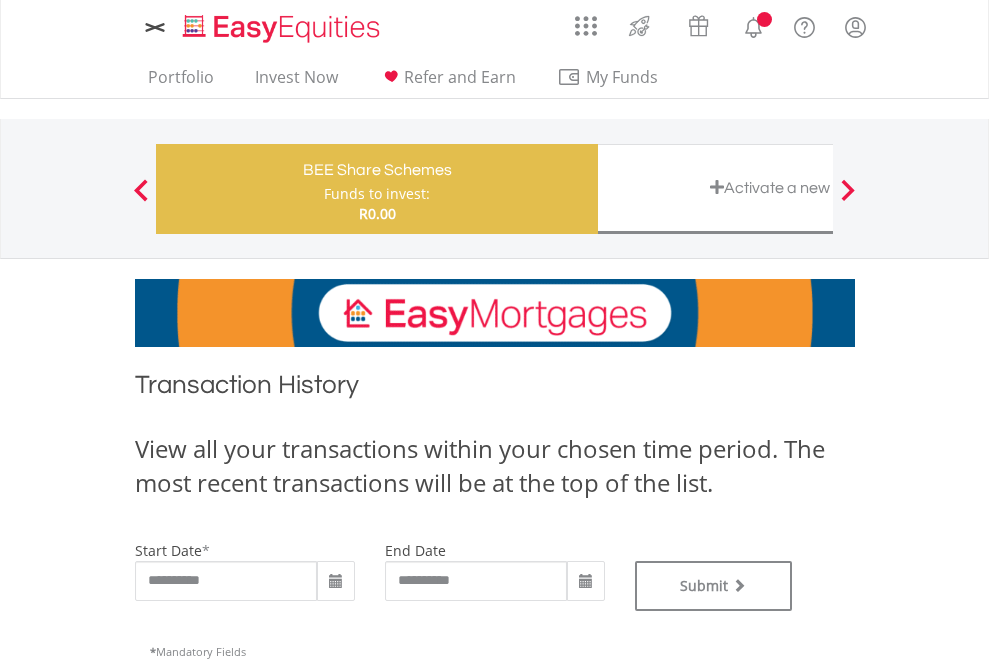 scroll, scrollTop: 0, scrollLeft: 0, axis: both 